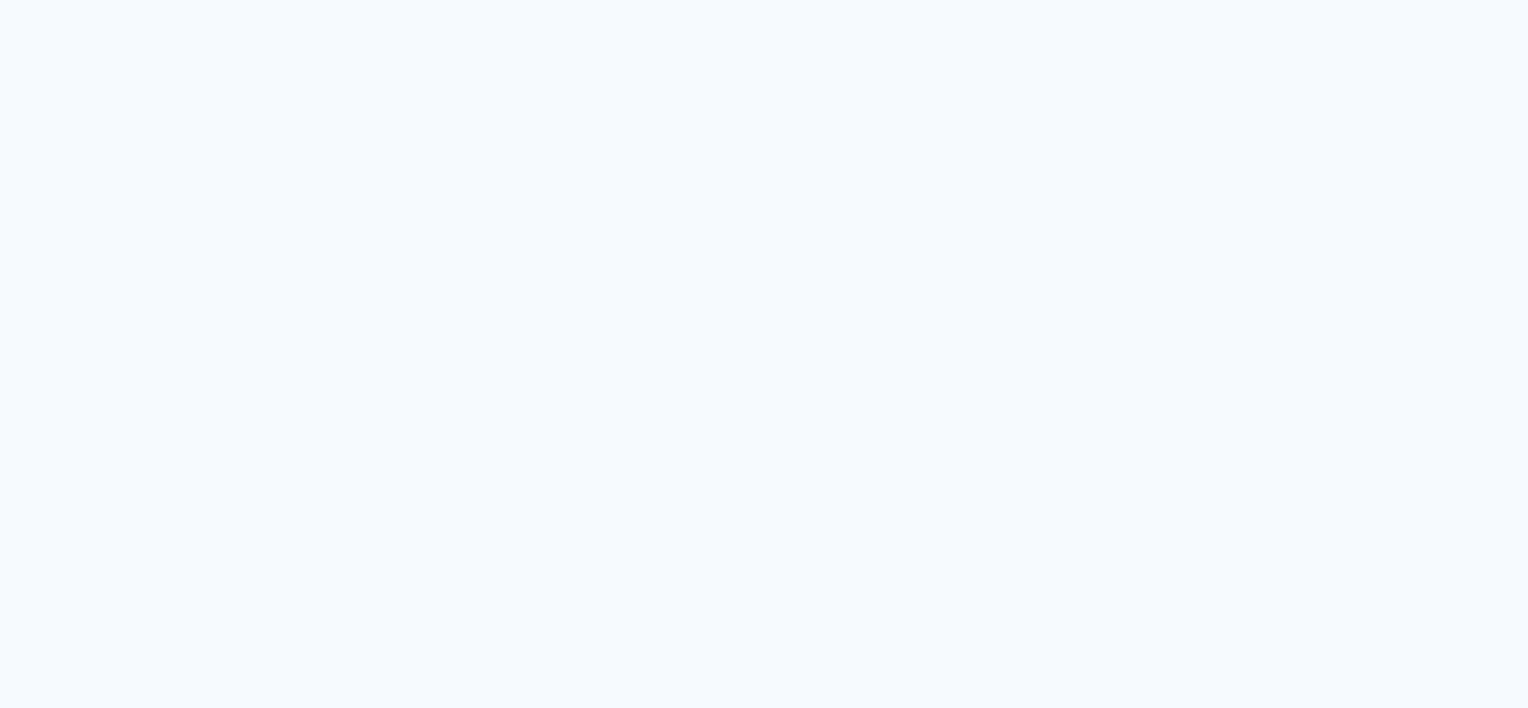 scroll, scrollTop: 0, scrollLeft: 0, axis: both 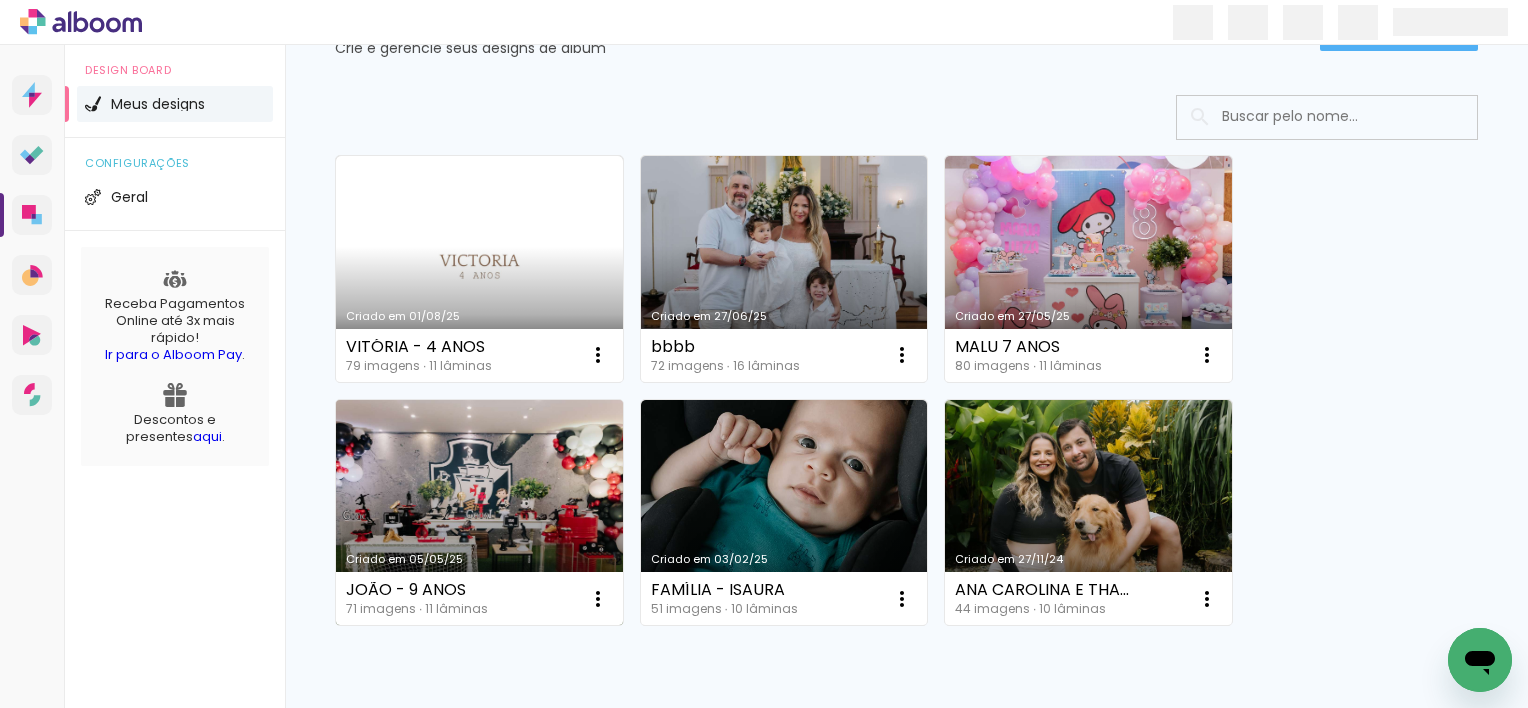 click on "Criado em 05/05/25" at bounding box center [479, 513] 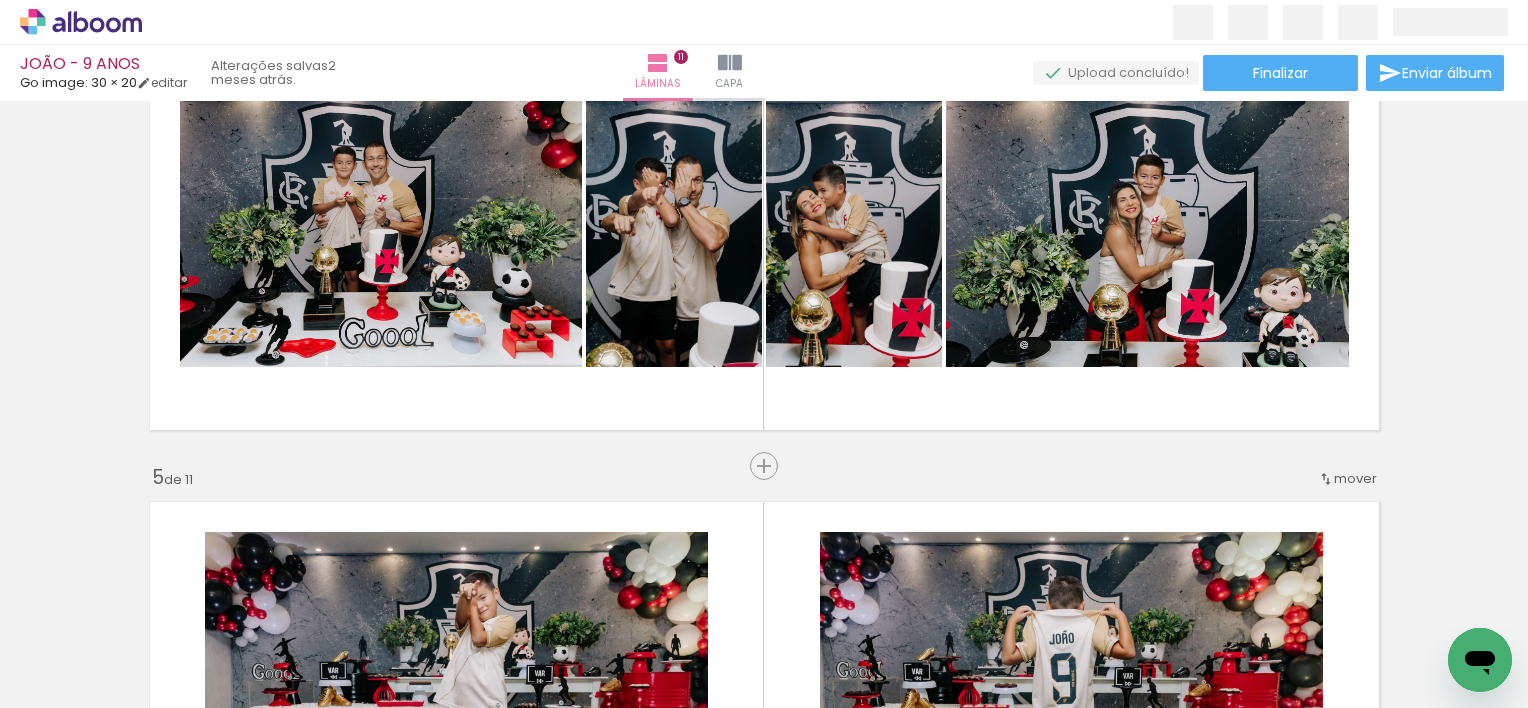 scroll, scrollTop: 1800, scrollLeft: 0, axis: vertical 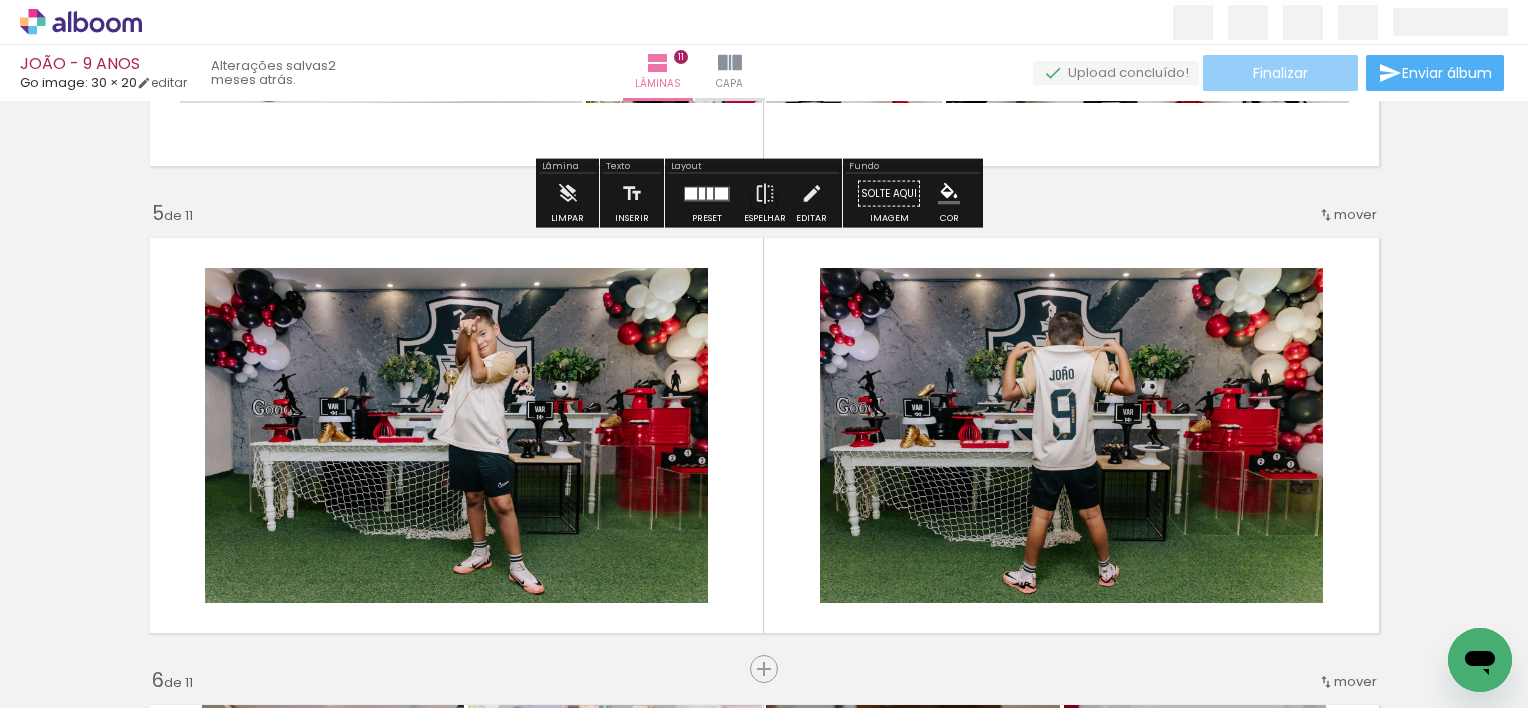 click on "Finalizar" 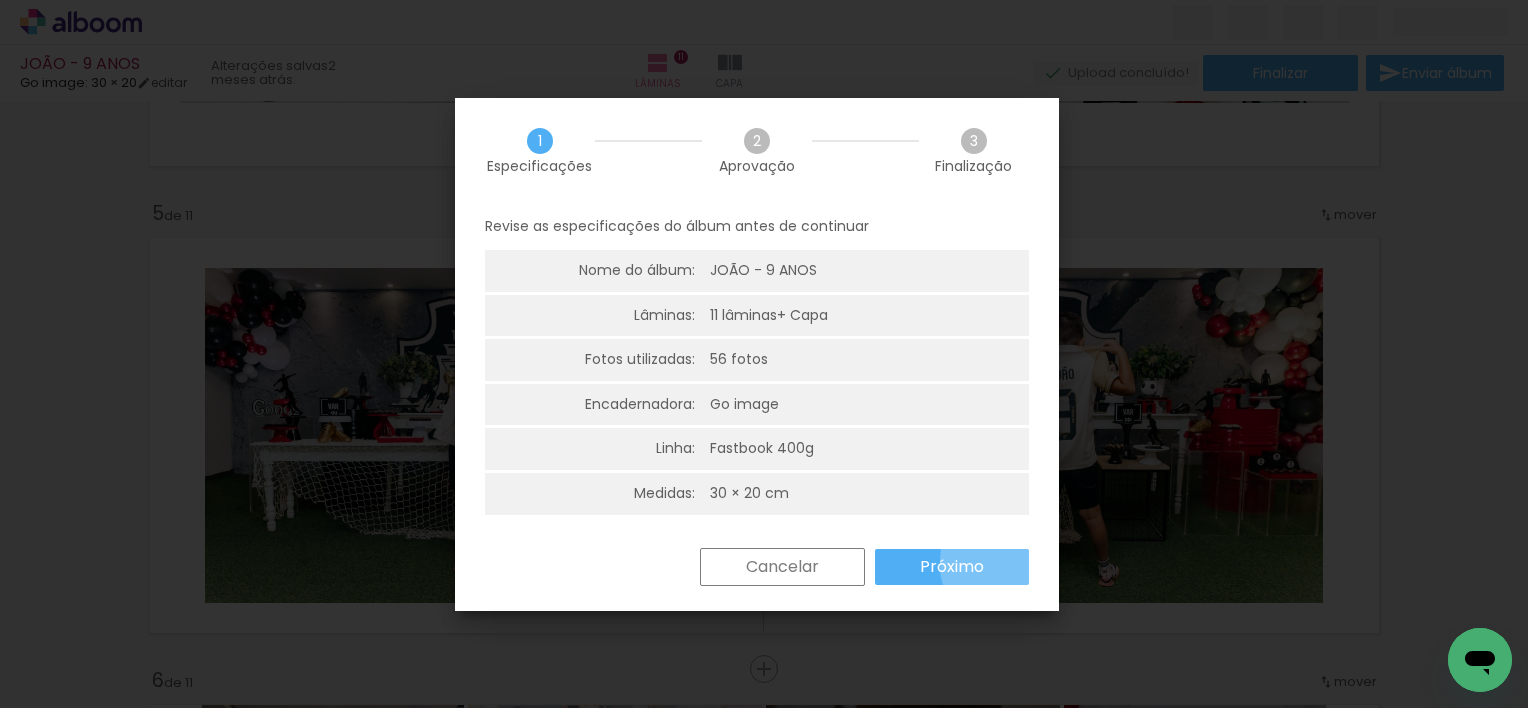 click on "Próximo" at bounding box center (952, 567) 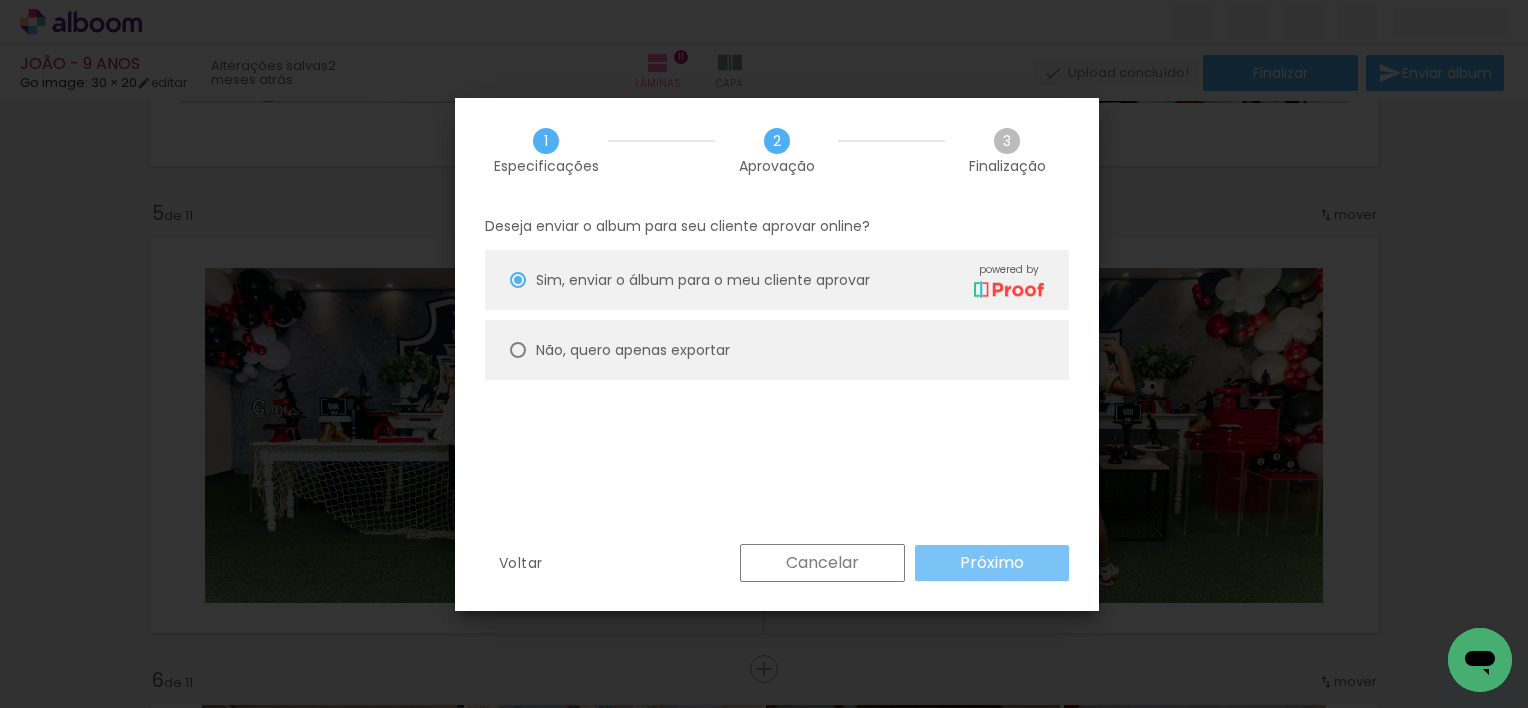 click on "Próximo" at bounding box center (0, 0) 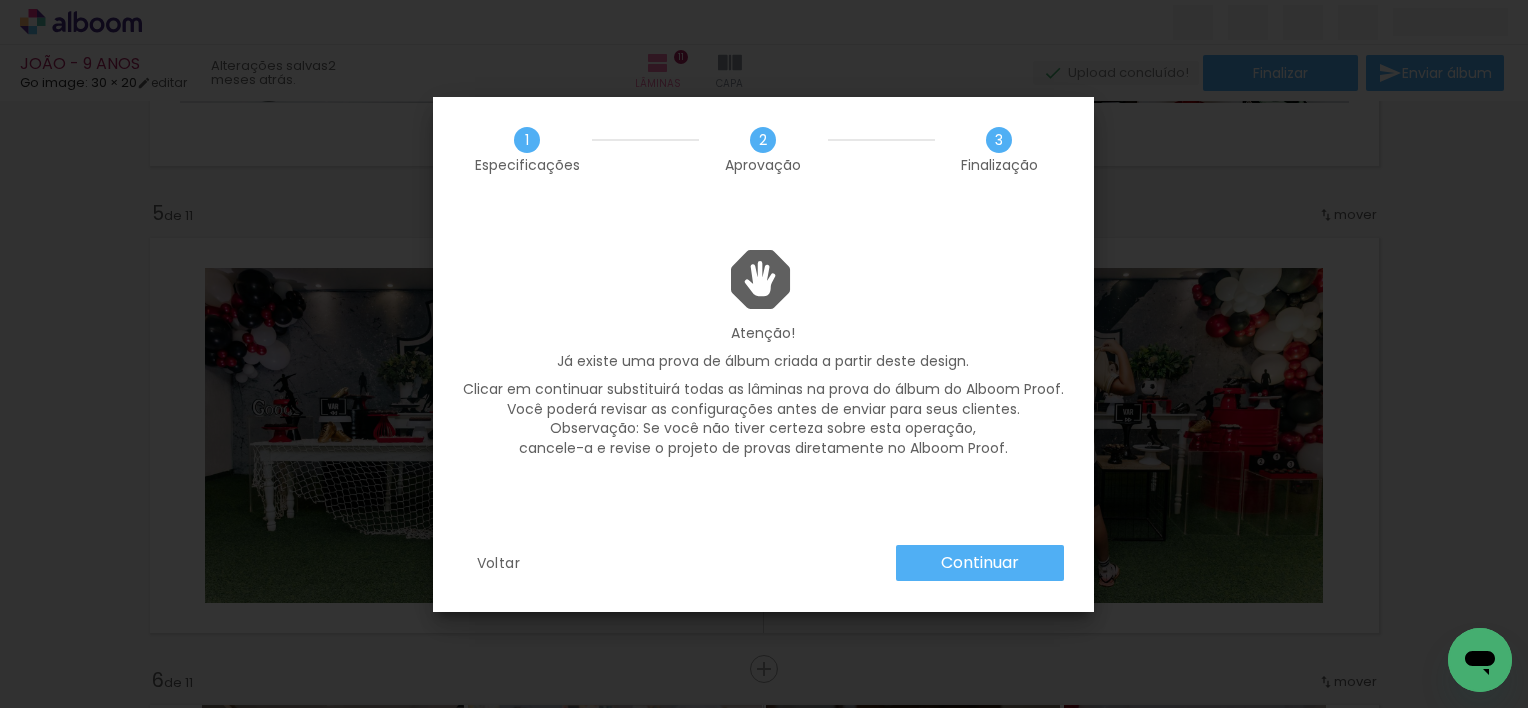 click on "Continuar" at bounding box center (0, 0) 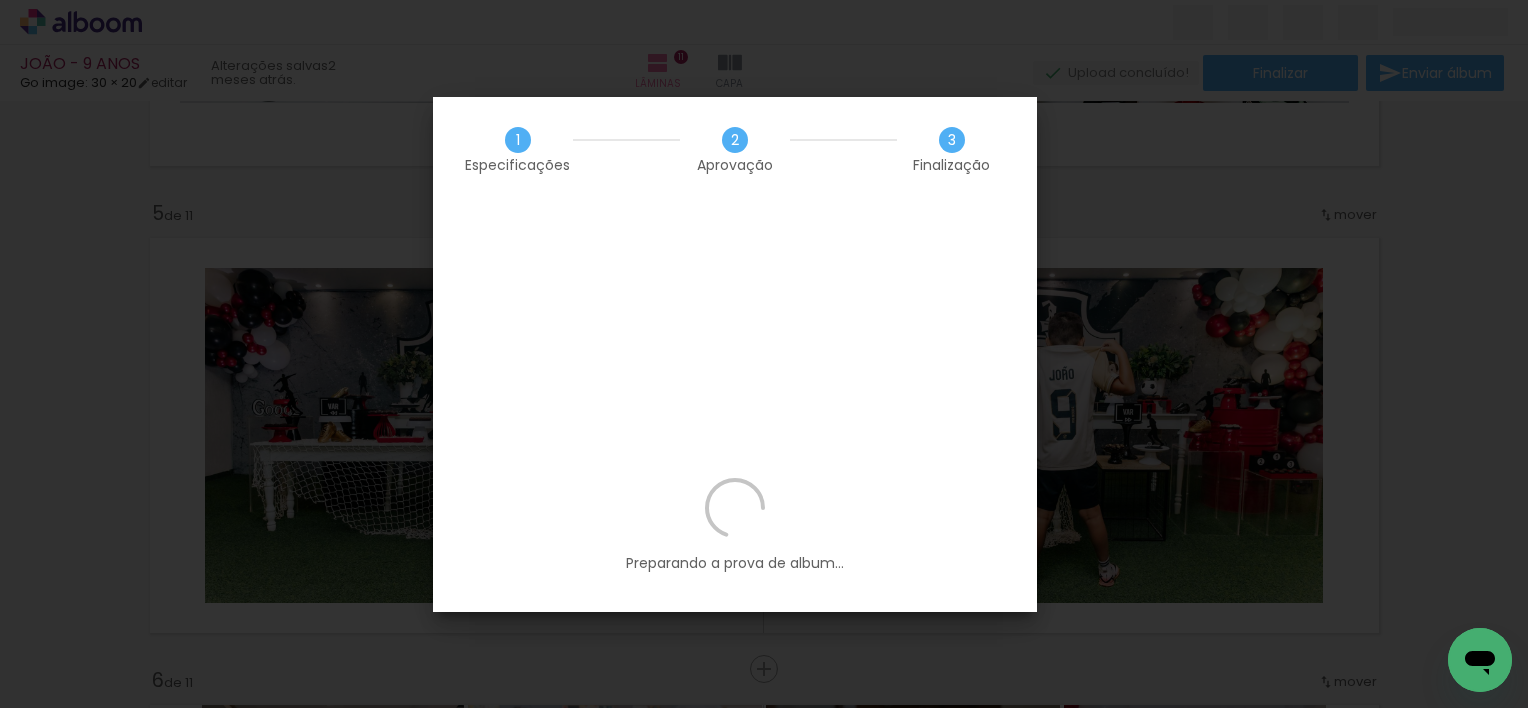 click 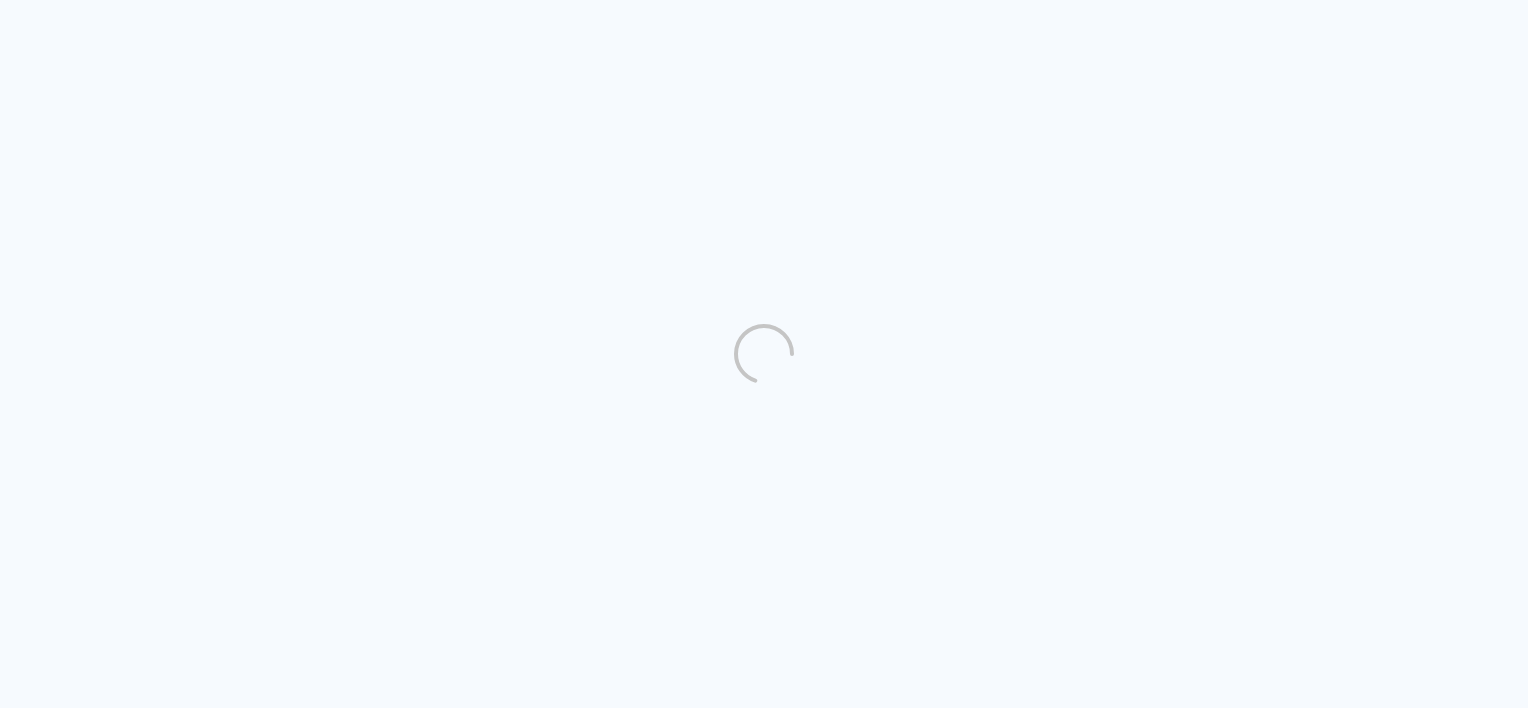 scroll, scrollTop: 0, scrollLeft: 0, axis: both 